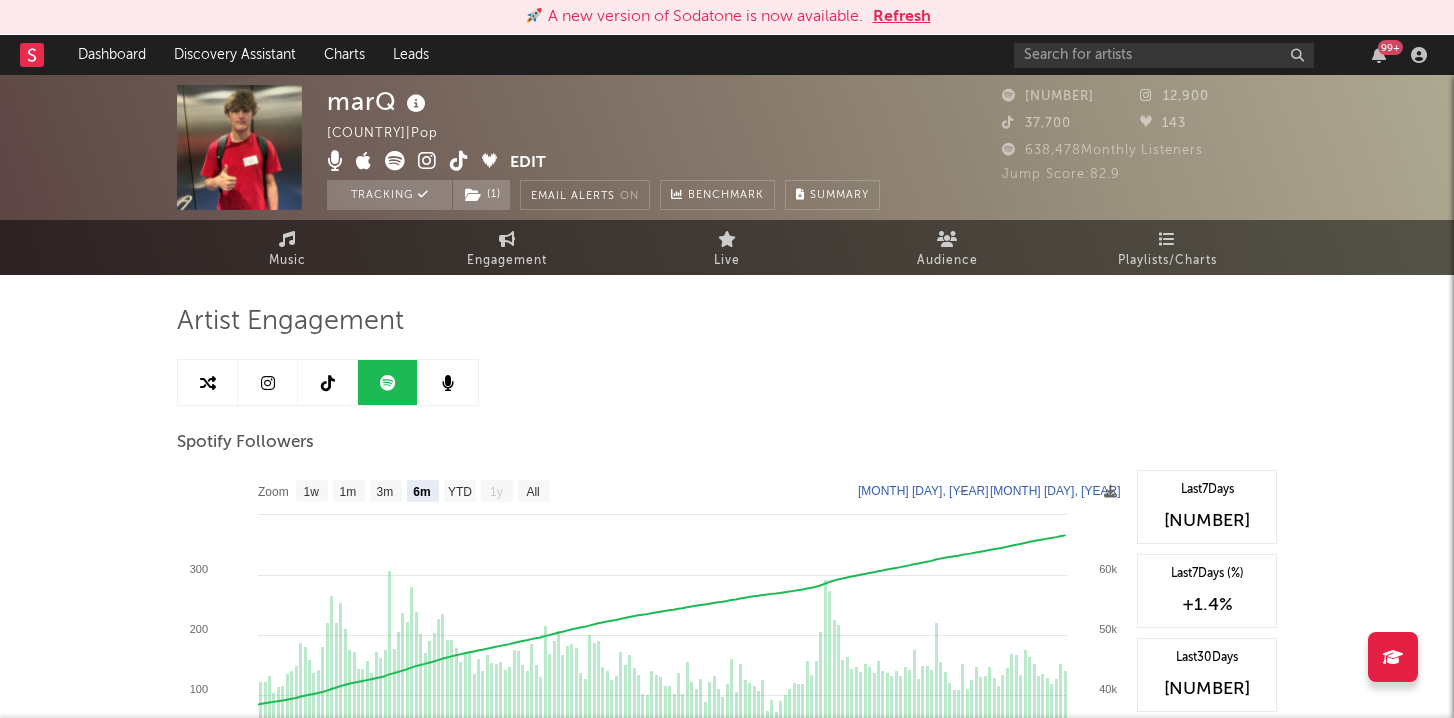 select on "6m" 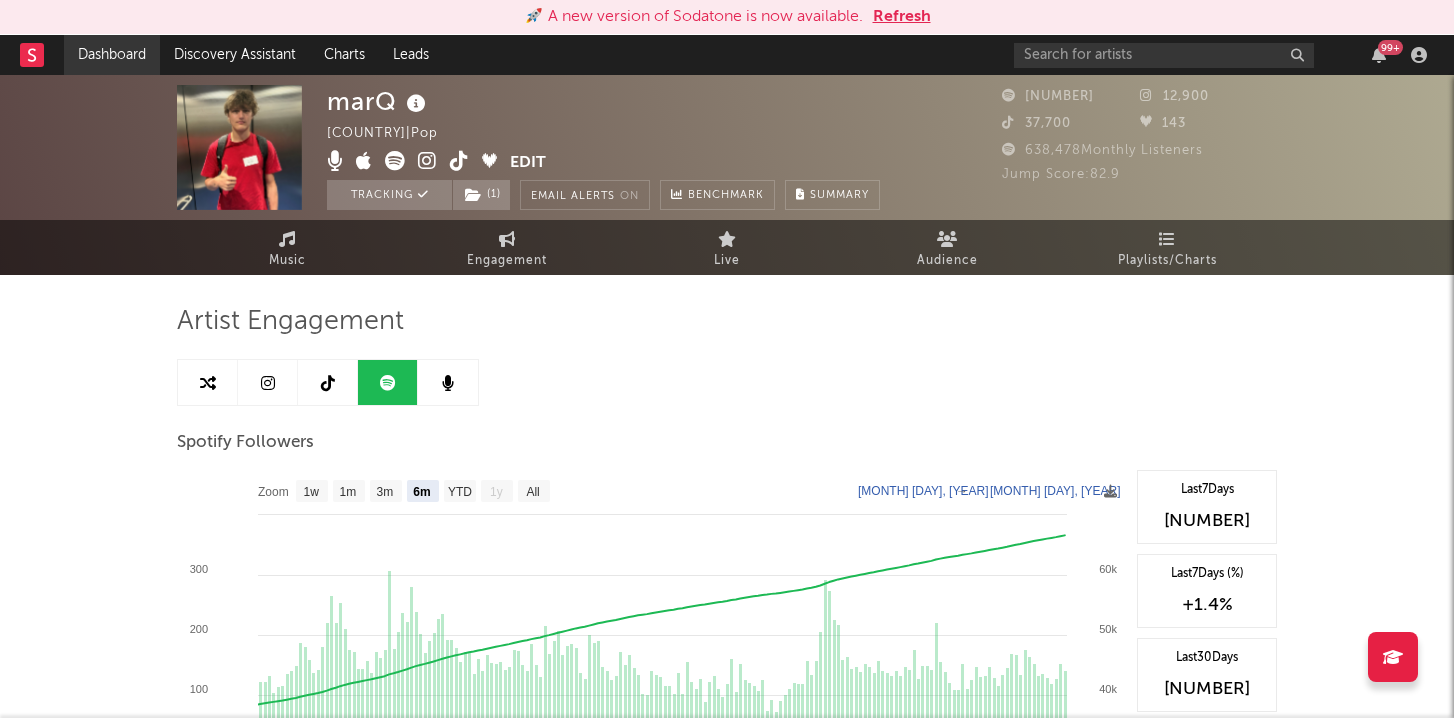 scroll, scrollTop: 0, scrollLeft: 0, axis: both 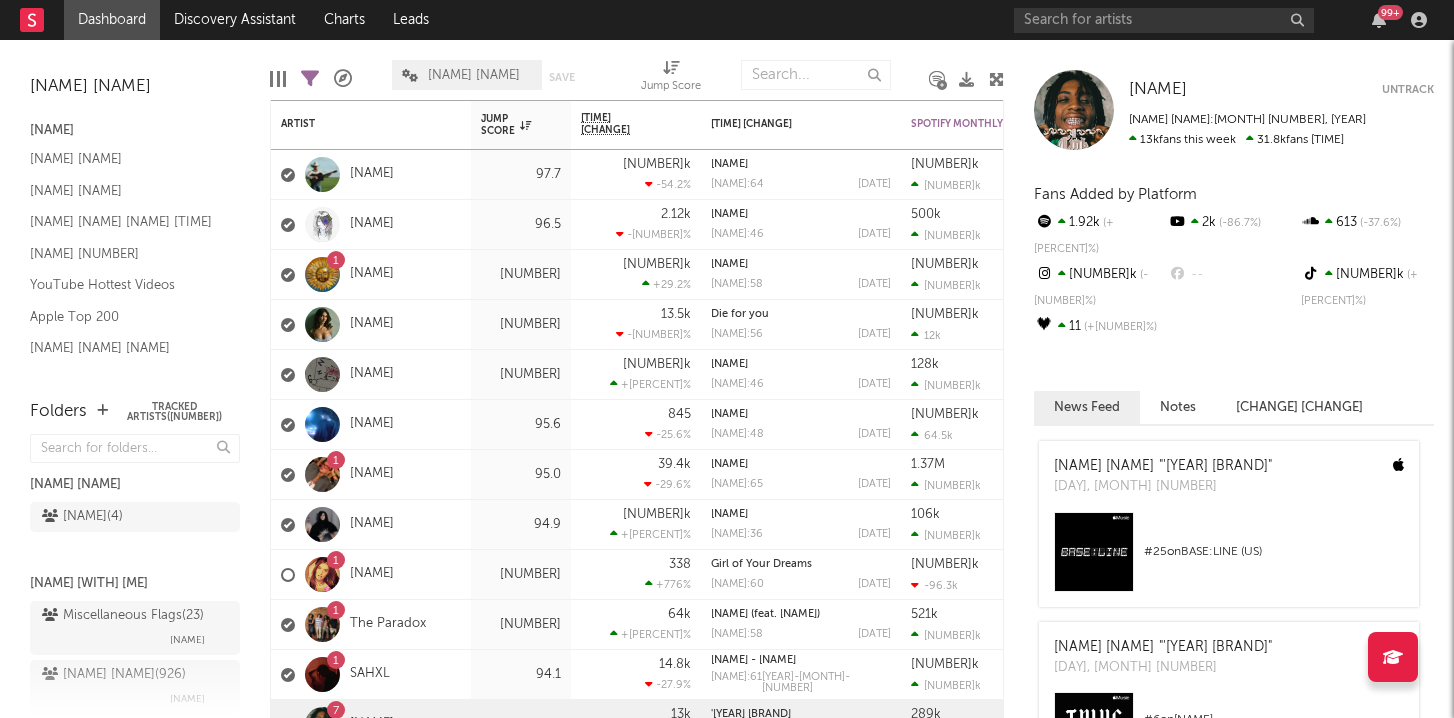 click on "99 +" at bounding box center [1224, 20] 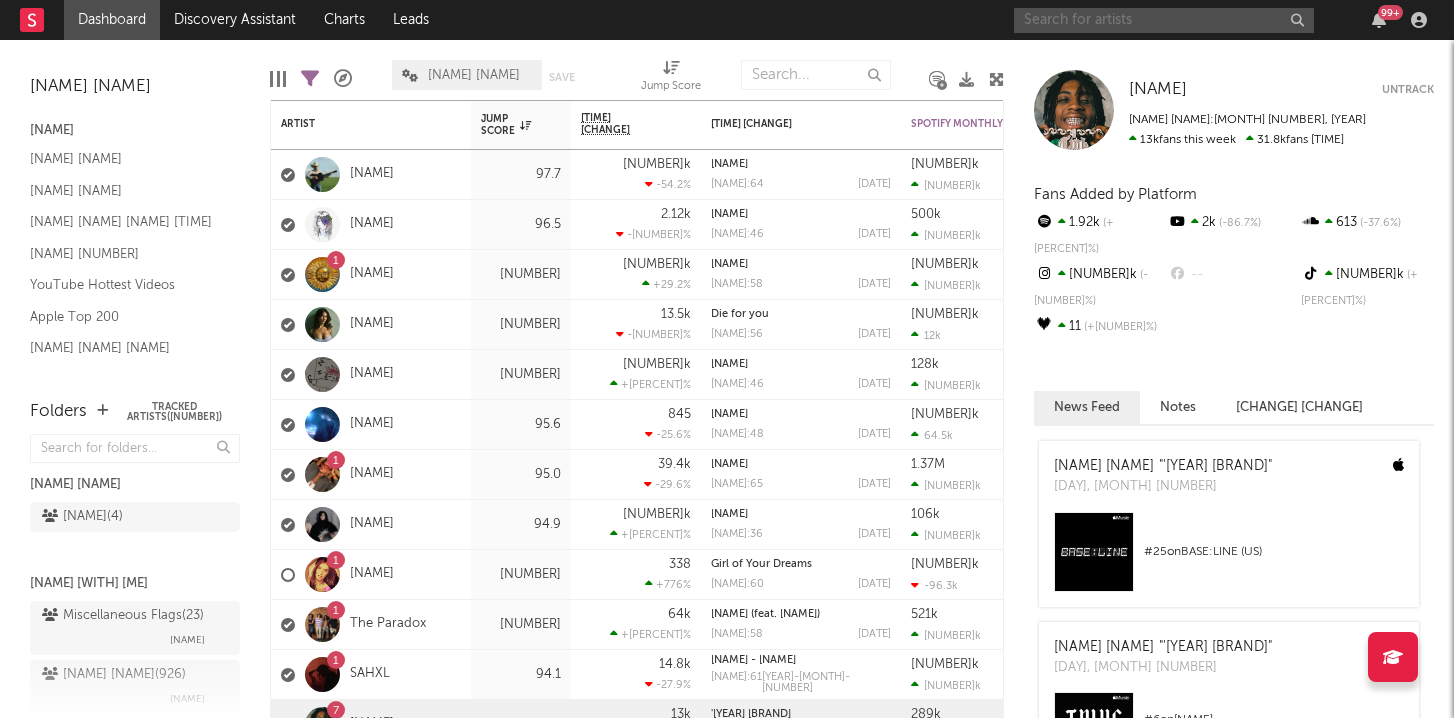 click at bounding box center [1164, 20] 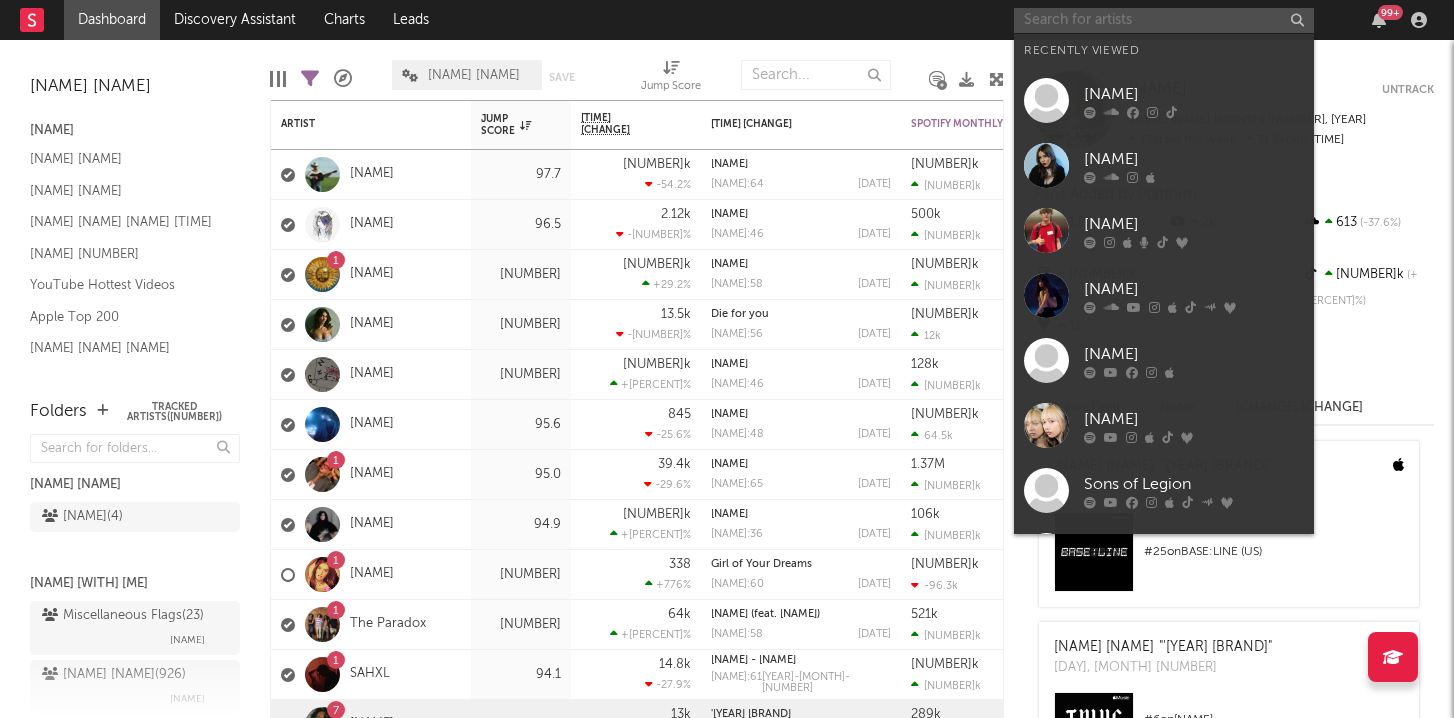 paste on "https://open.spotify.com/artist/[ID]" 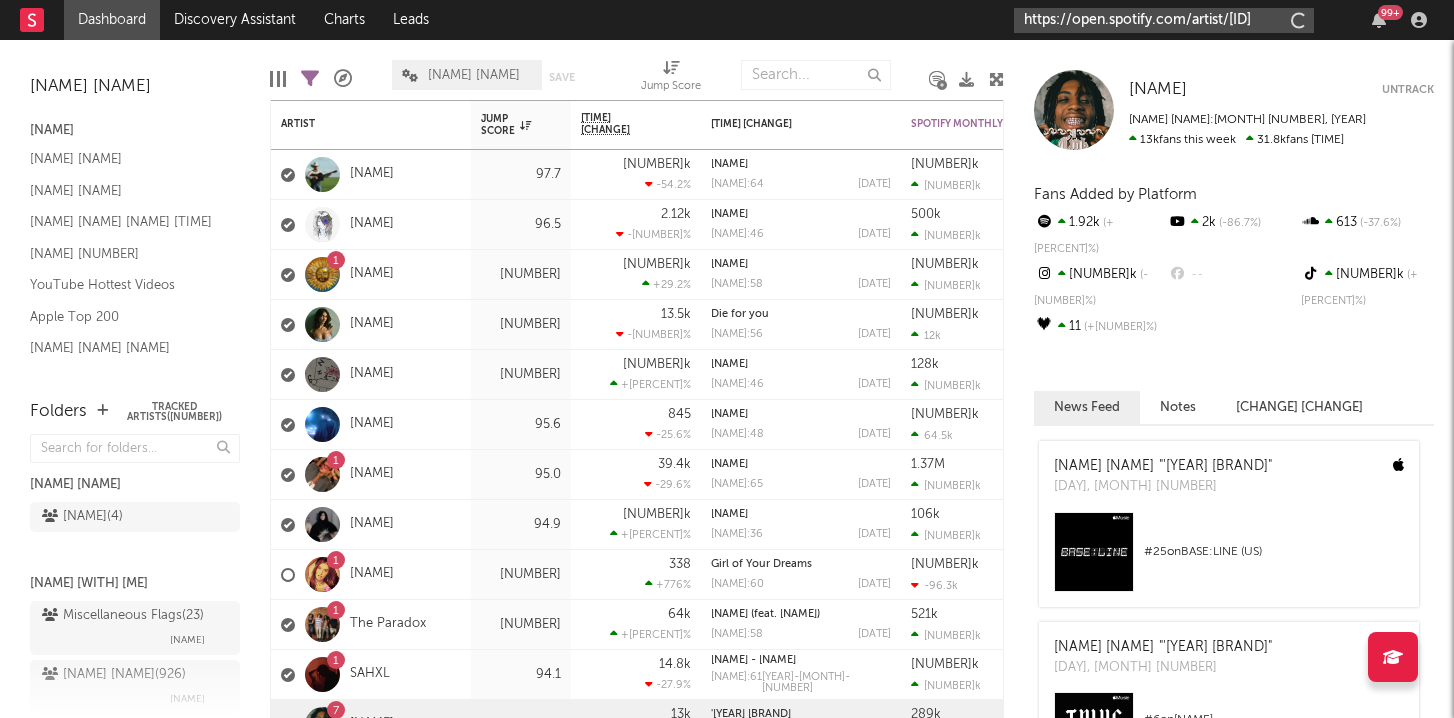 scroll, scrollTop: 0, scrollLeft: 343, axis: horizontal 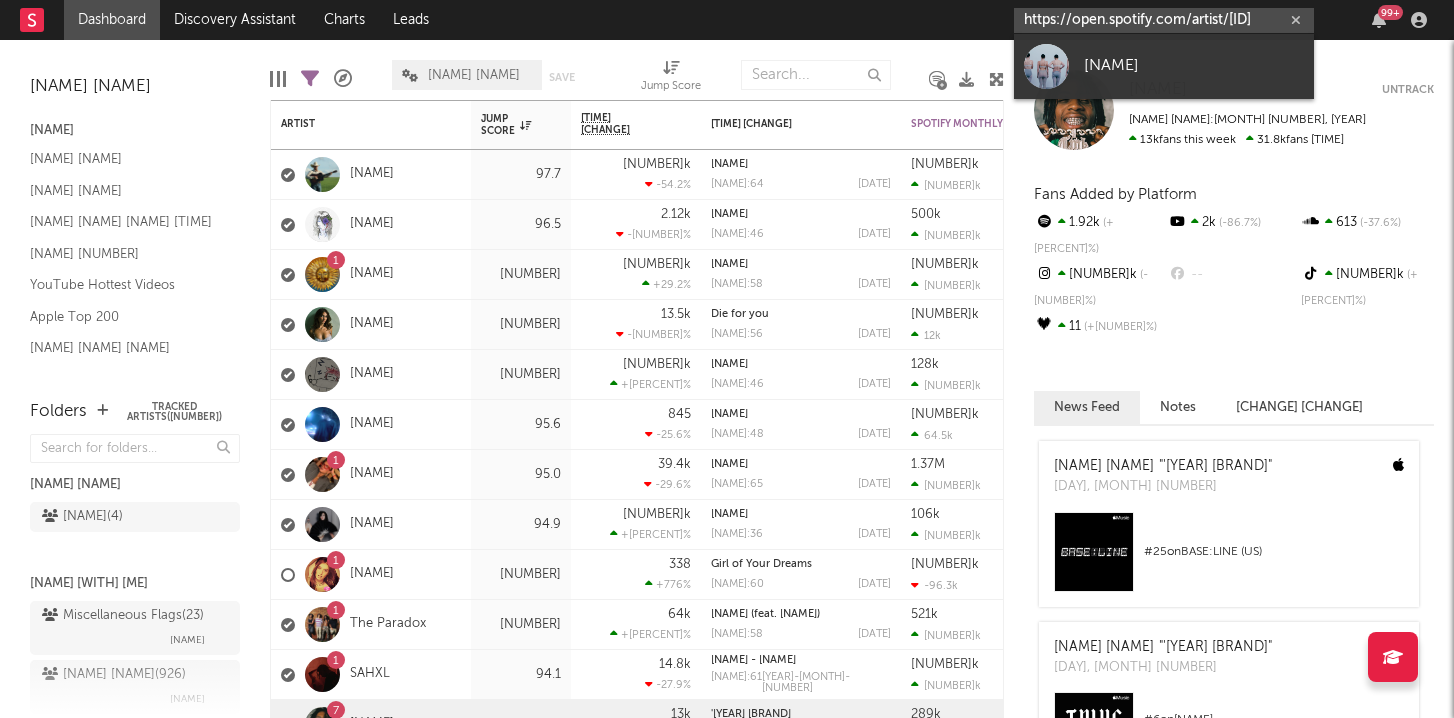 type on "https://open.spotify.com/artist/[ID]" 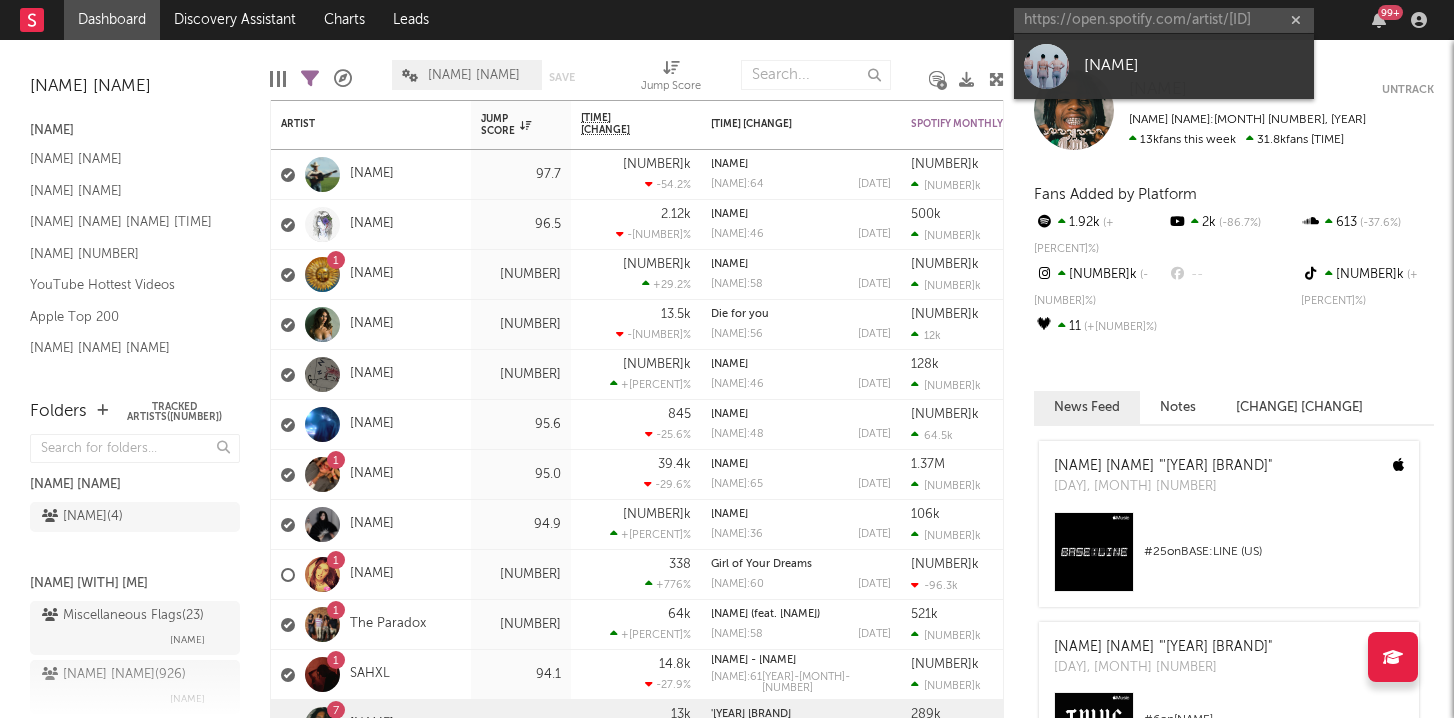 scroll, scrollTop: 0, scrollLeft: 0, axis: both 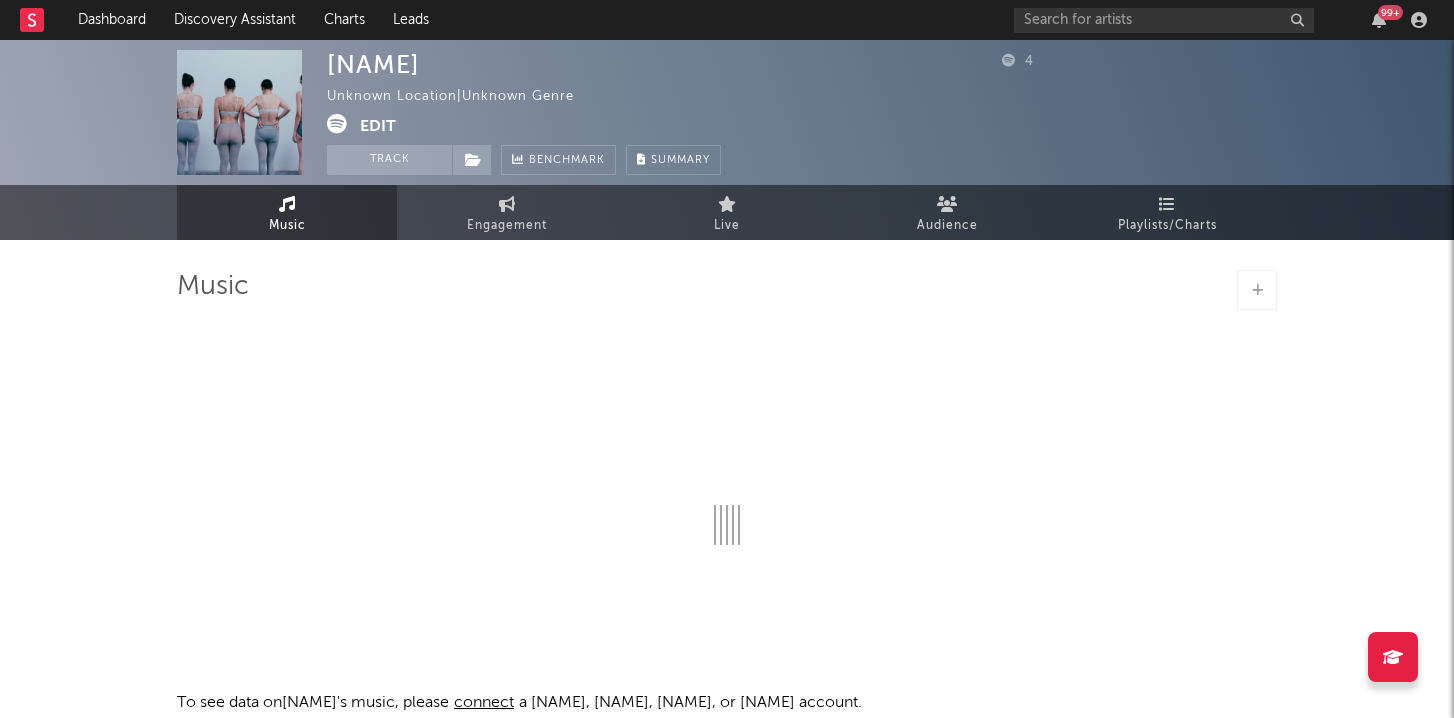 select on "1w" 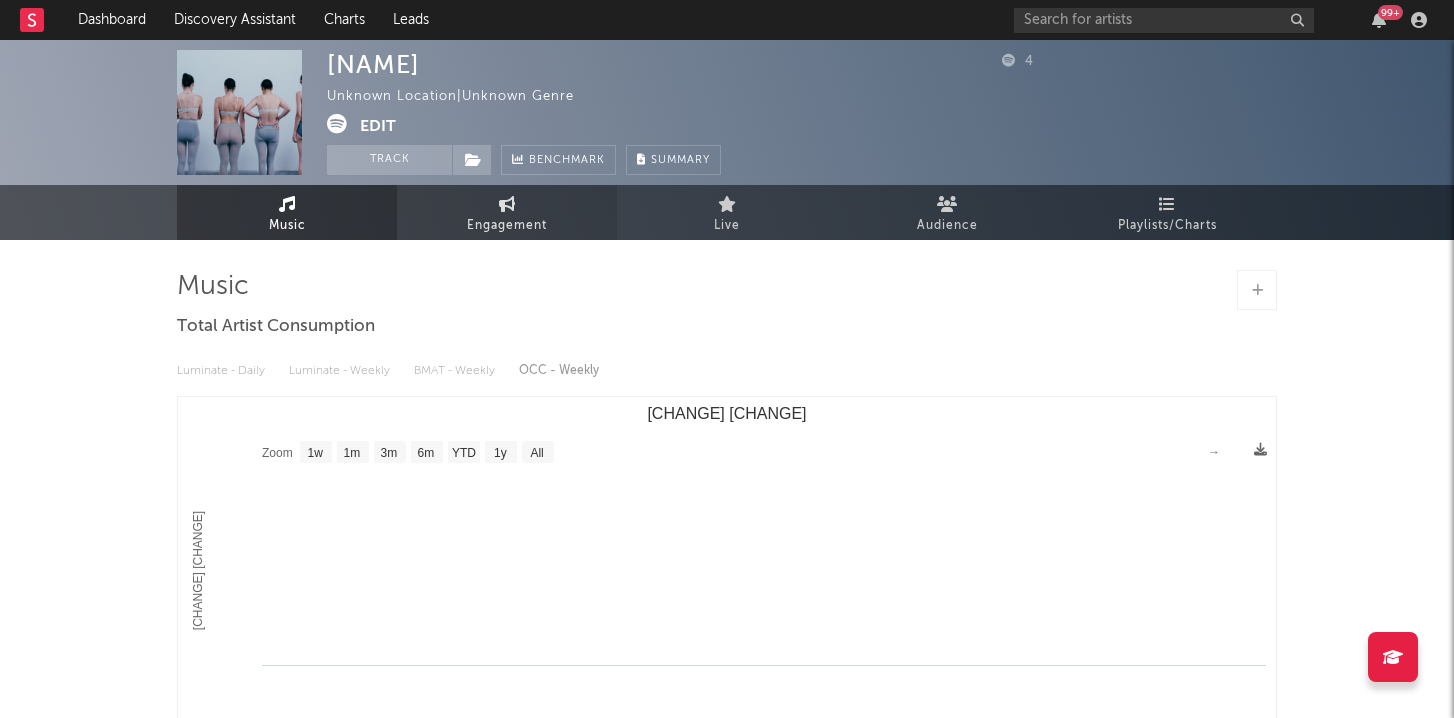 click on "Engagement" at bounding box center [507, 226] 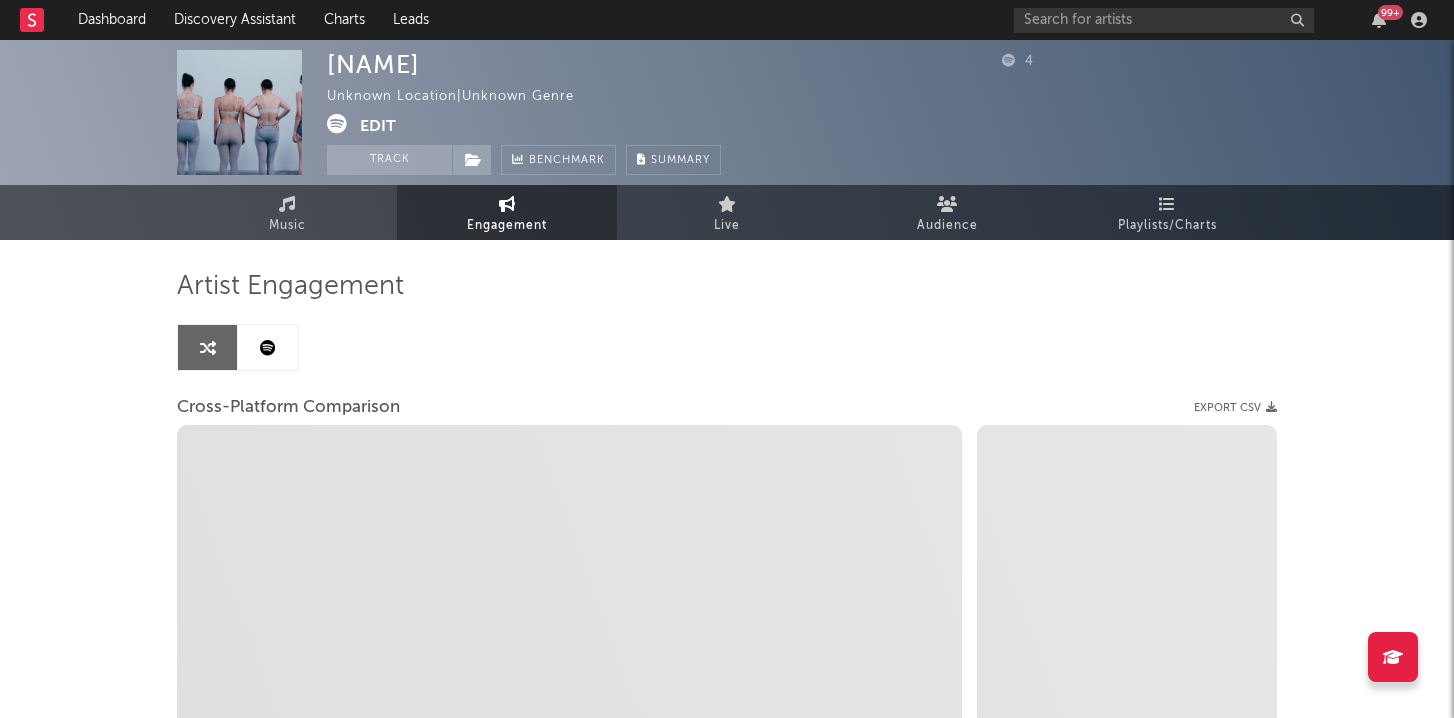 select on "1m" 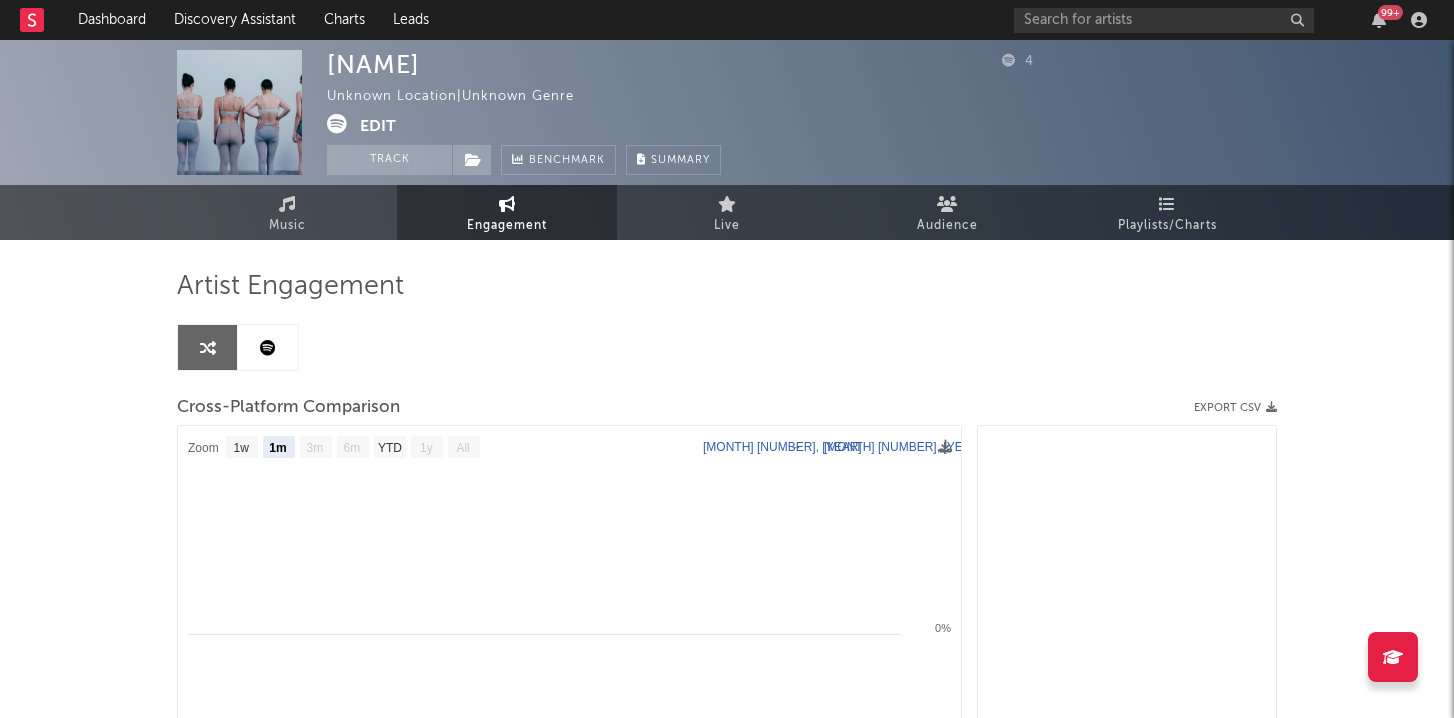 click at bounding box center (268, 347) 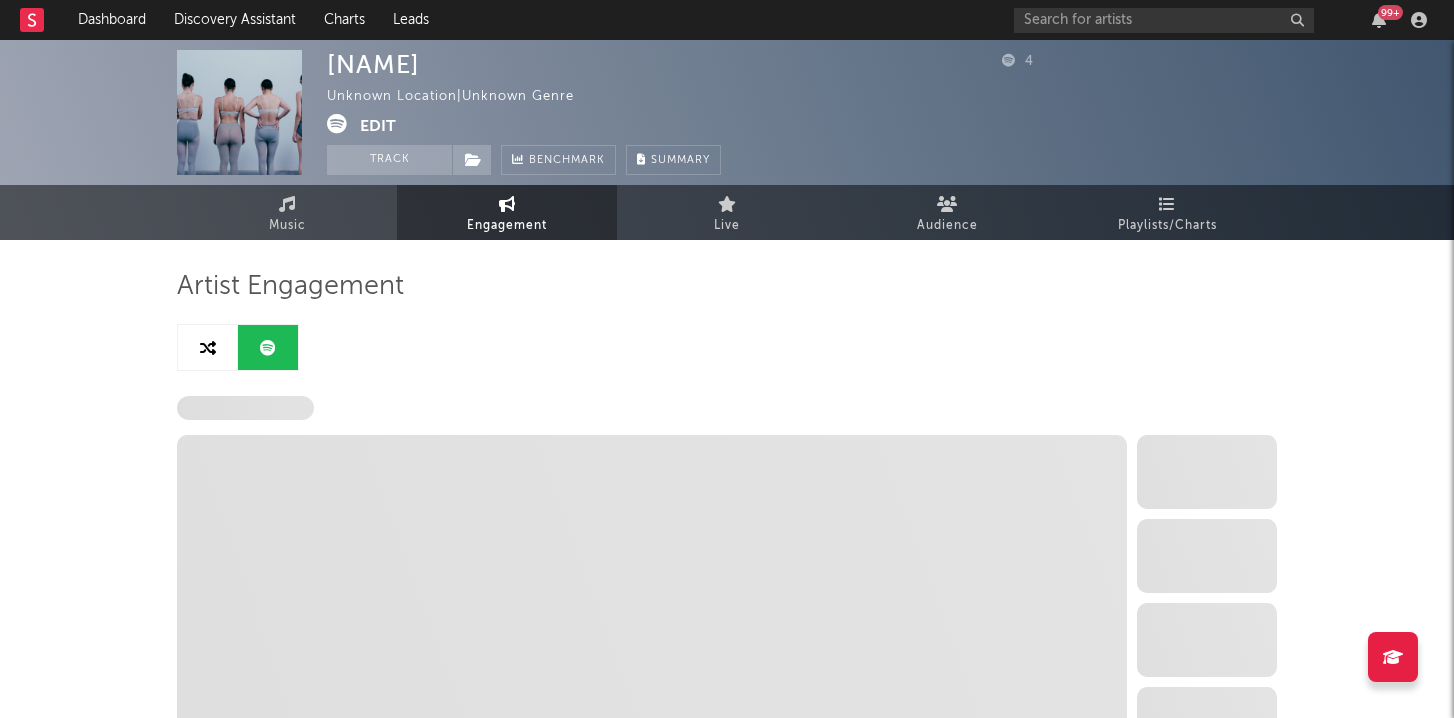 select on "1w" 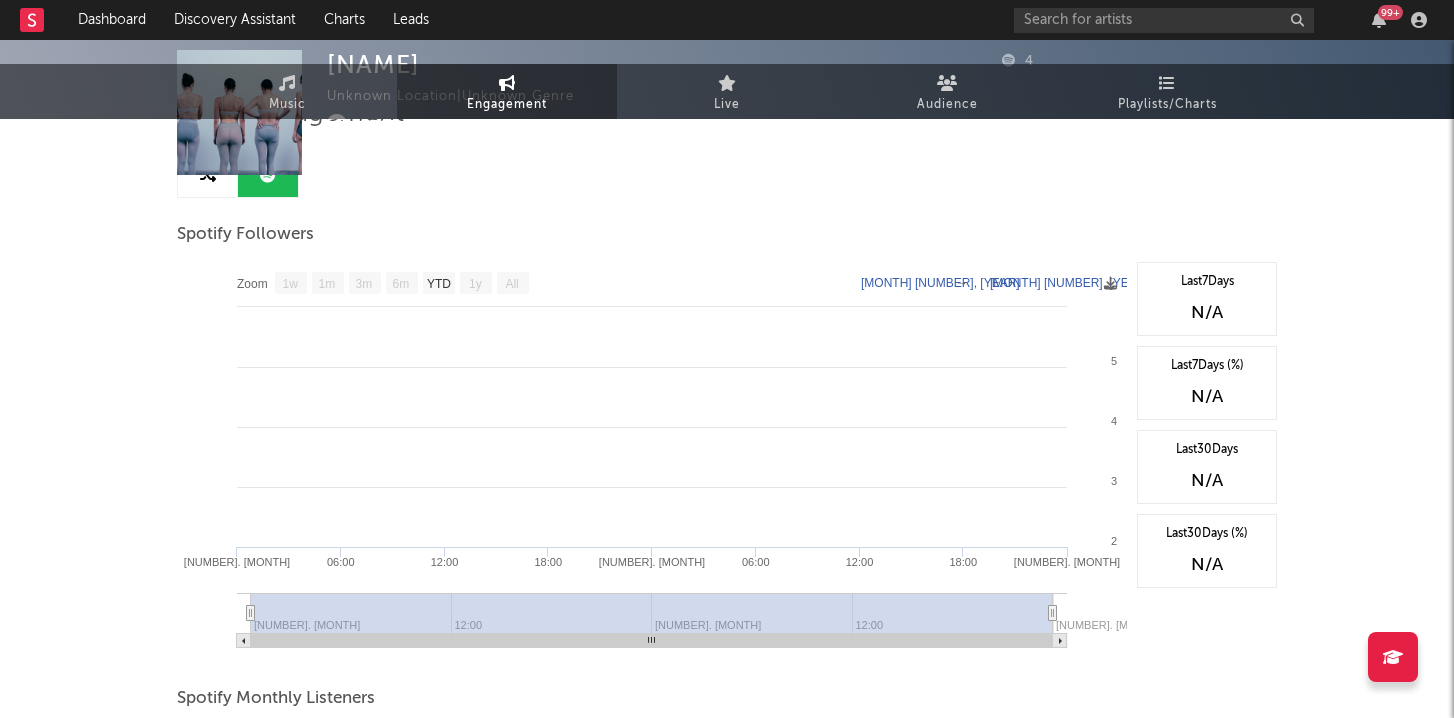scroll, scrollTop: 0, scrollLeft: 0, axis: both 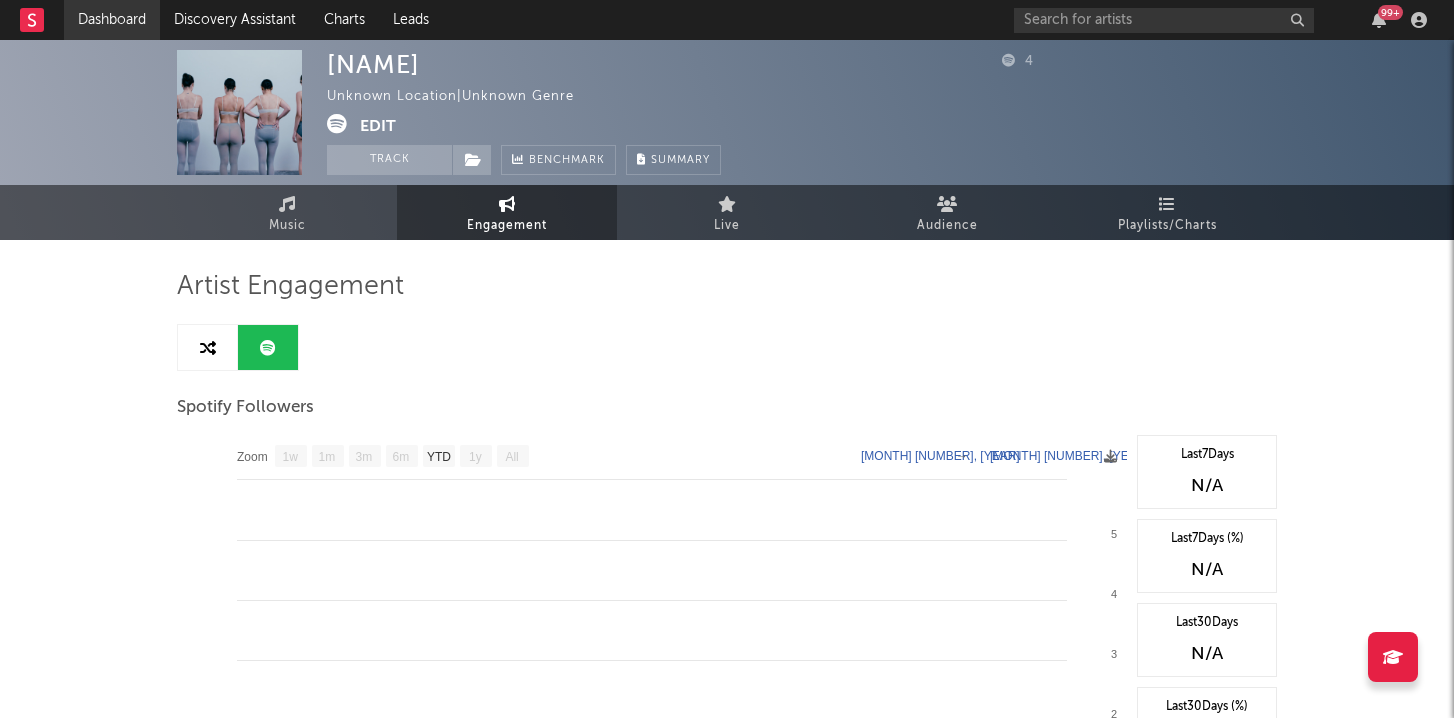 click on "Dashboard" at bounding box center (112, 20) 